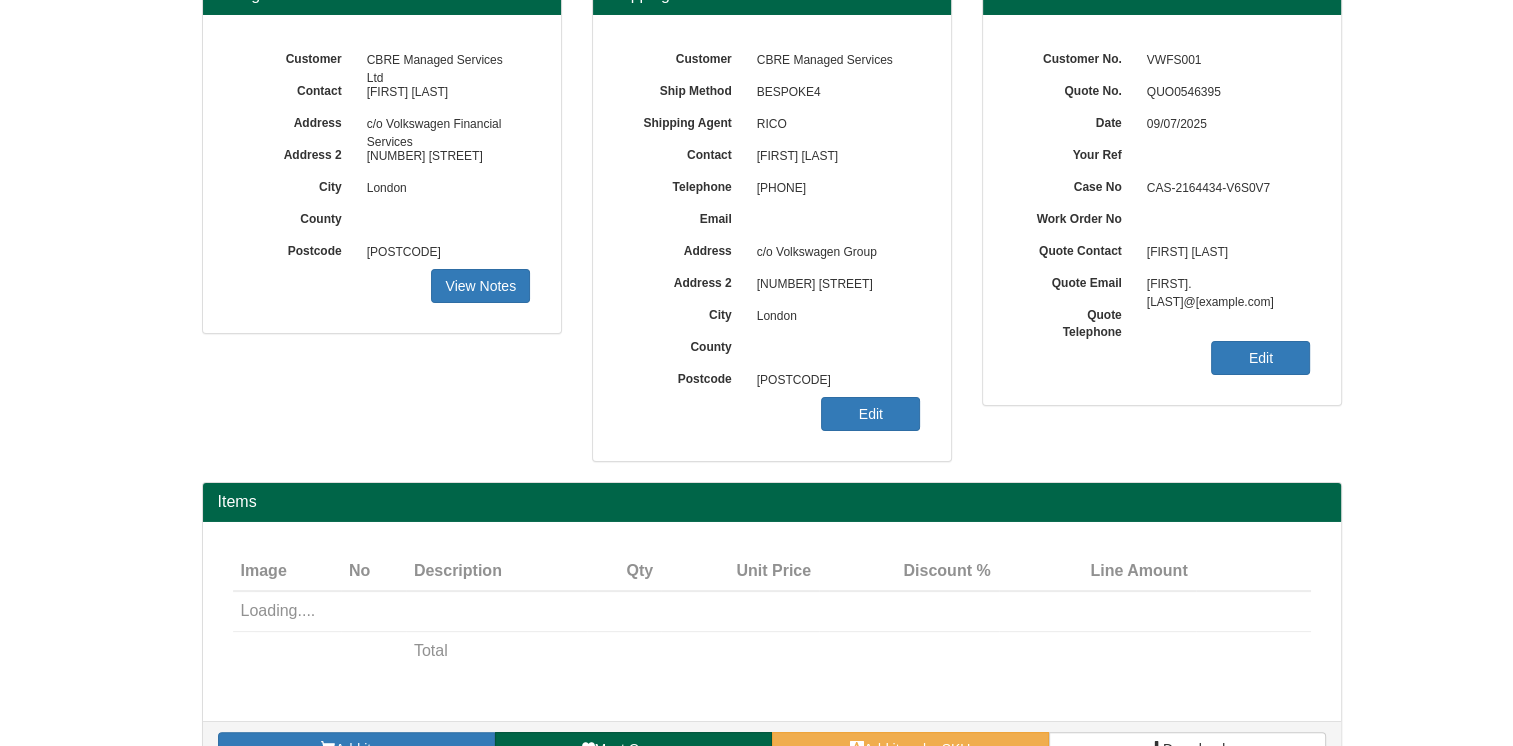 scroll, scrollTop: 264, scrollLeft: 0, axis: vertical 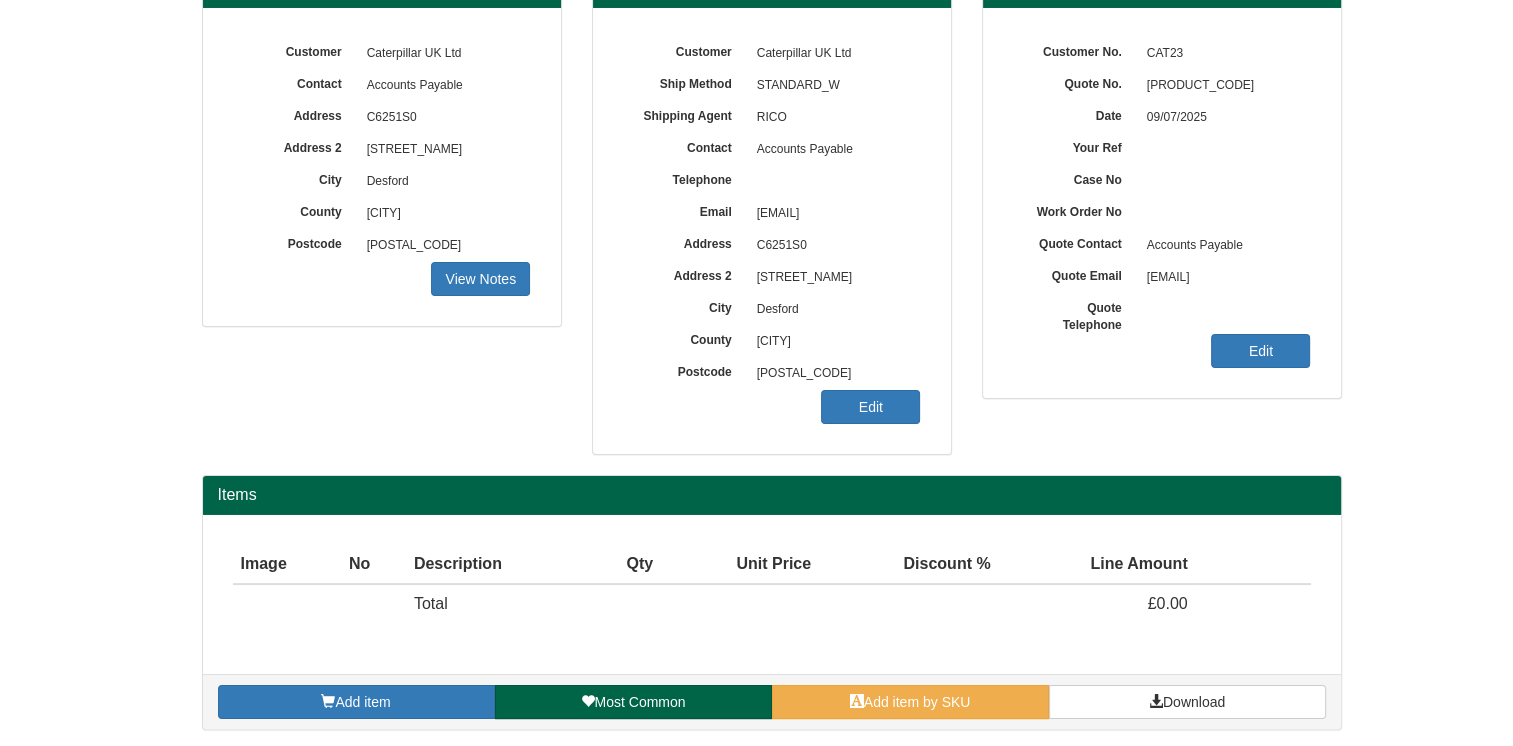 click on "Add item by SKU" at bounding box center [910, 702] 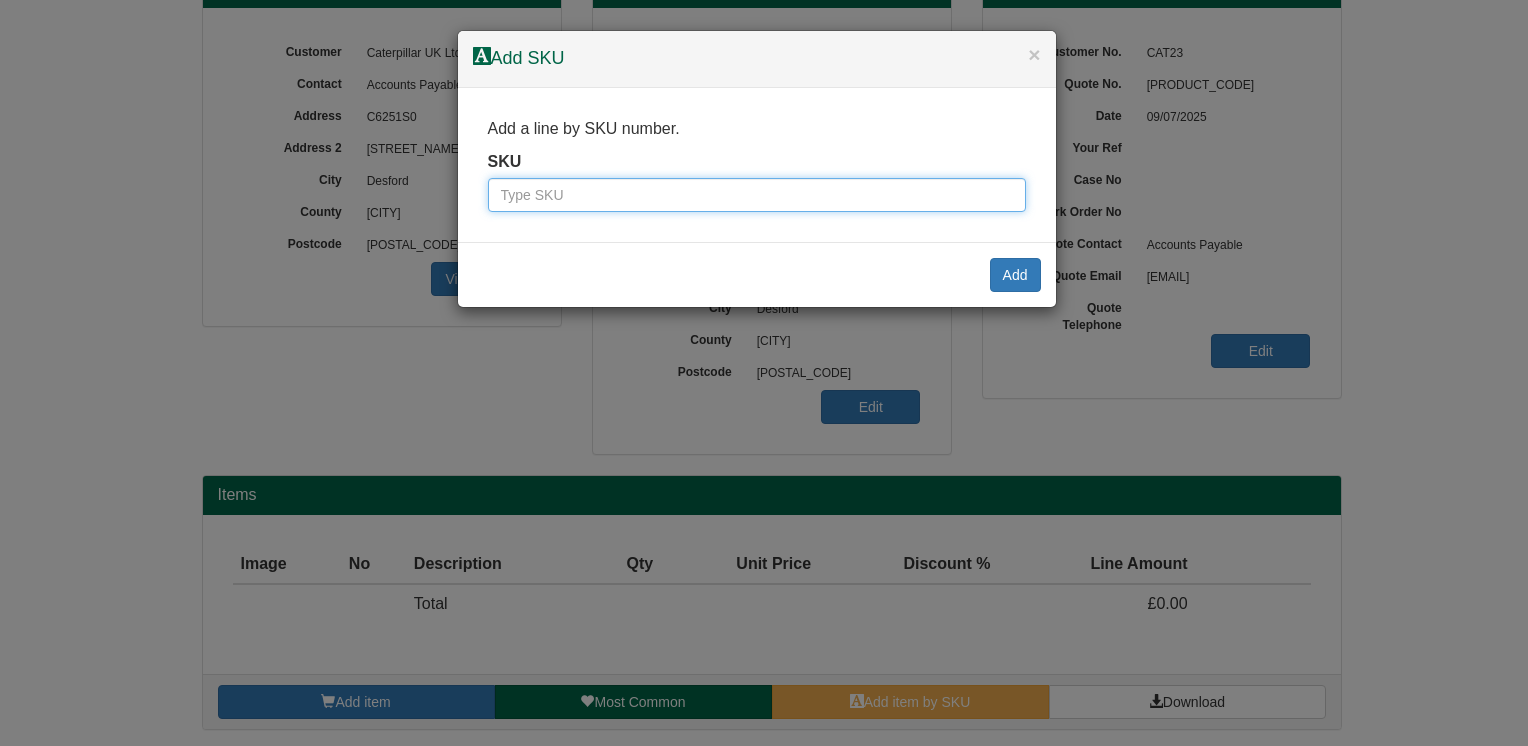 click at bounding box center [757, 195] 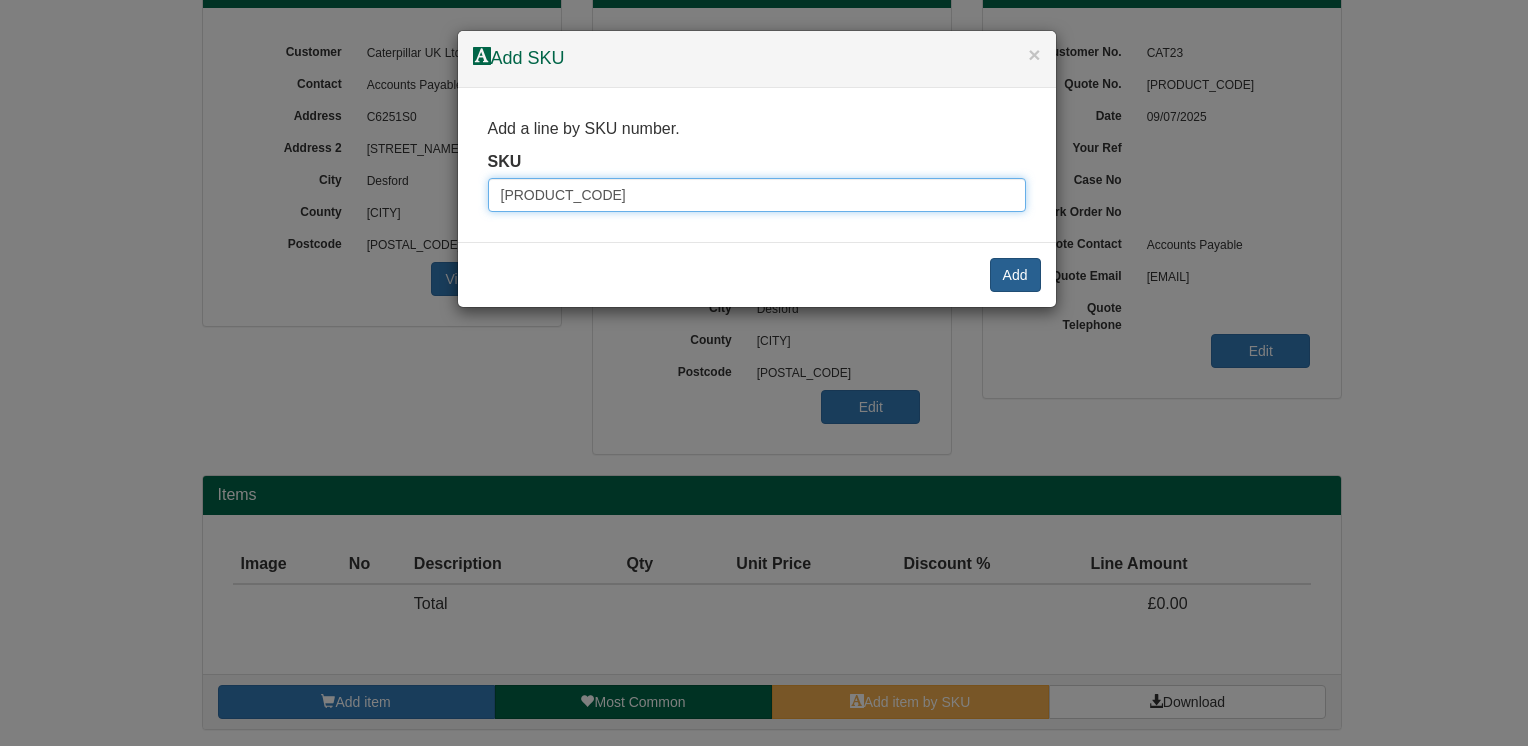type on "[PRODUCT_CODE]" 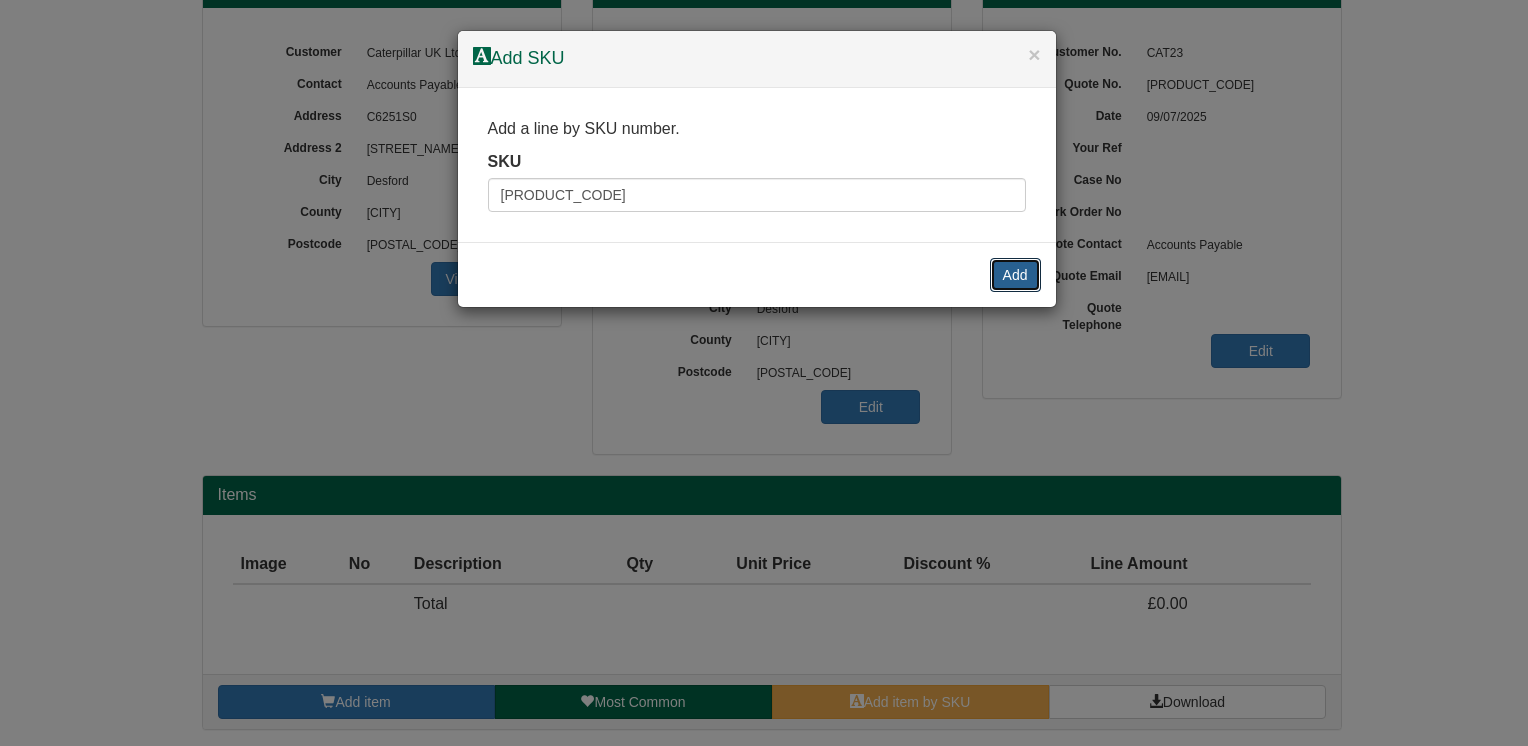 click on "Add" at bounding box center (1015, 275) 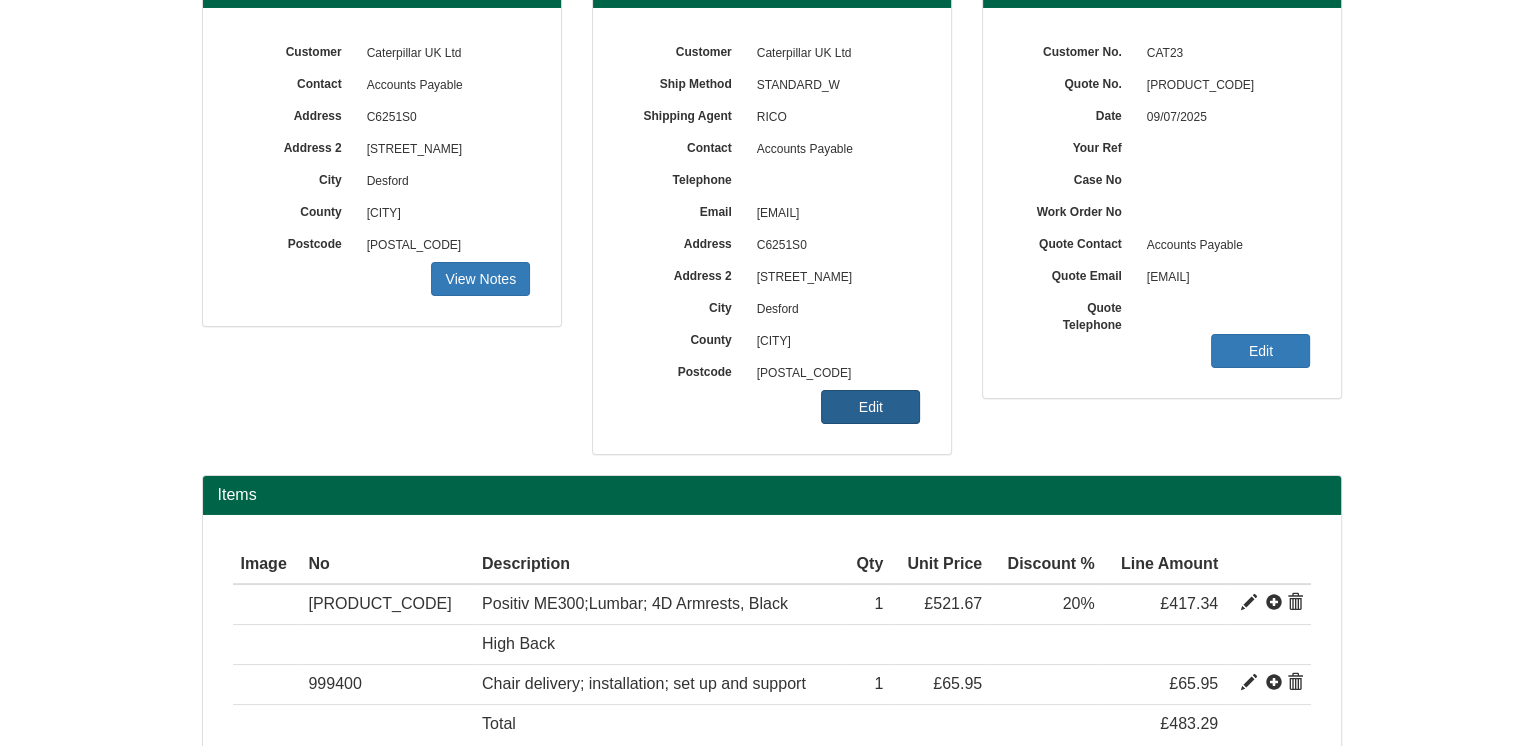 click on "Edit" at bounding box center [480, 279] 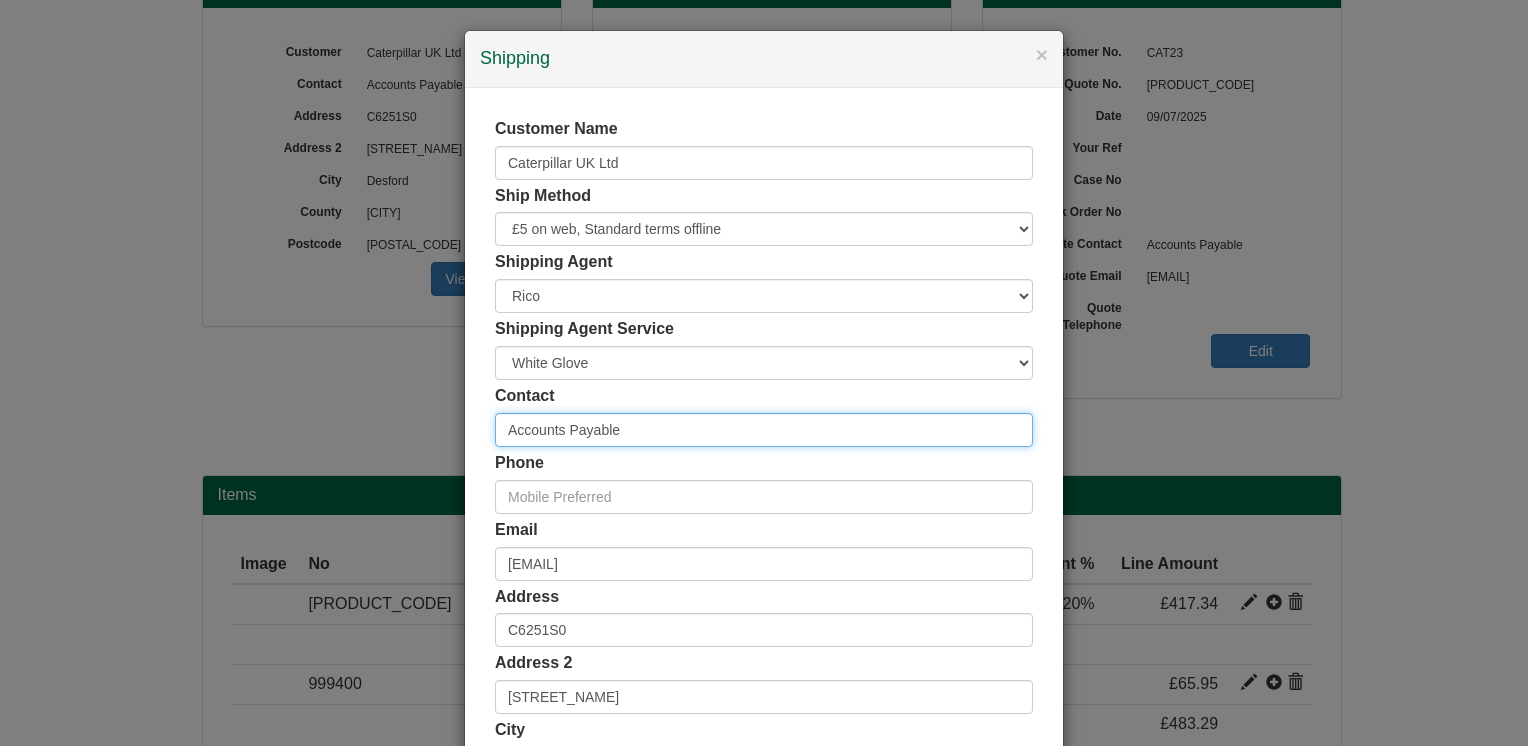 drag, startPoint x: 650, startPoint y: 435, endPoint x: 378, endPoint y: 448, distance: 272.3105 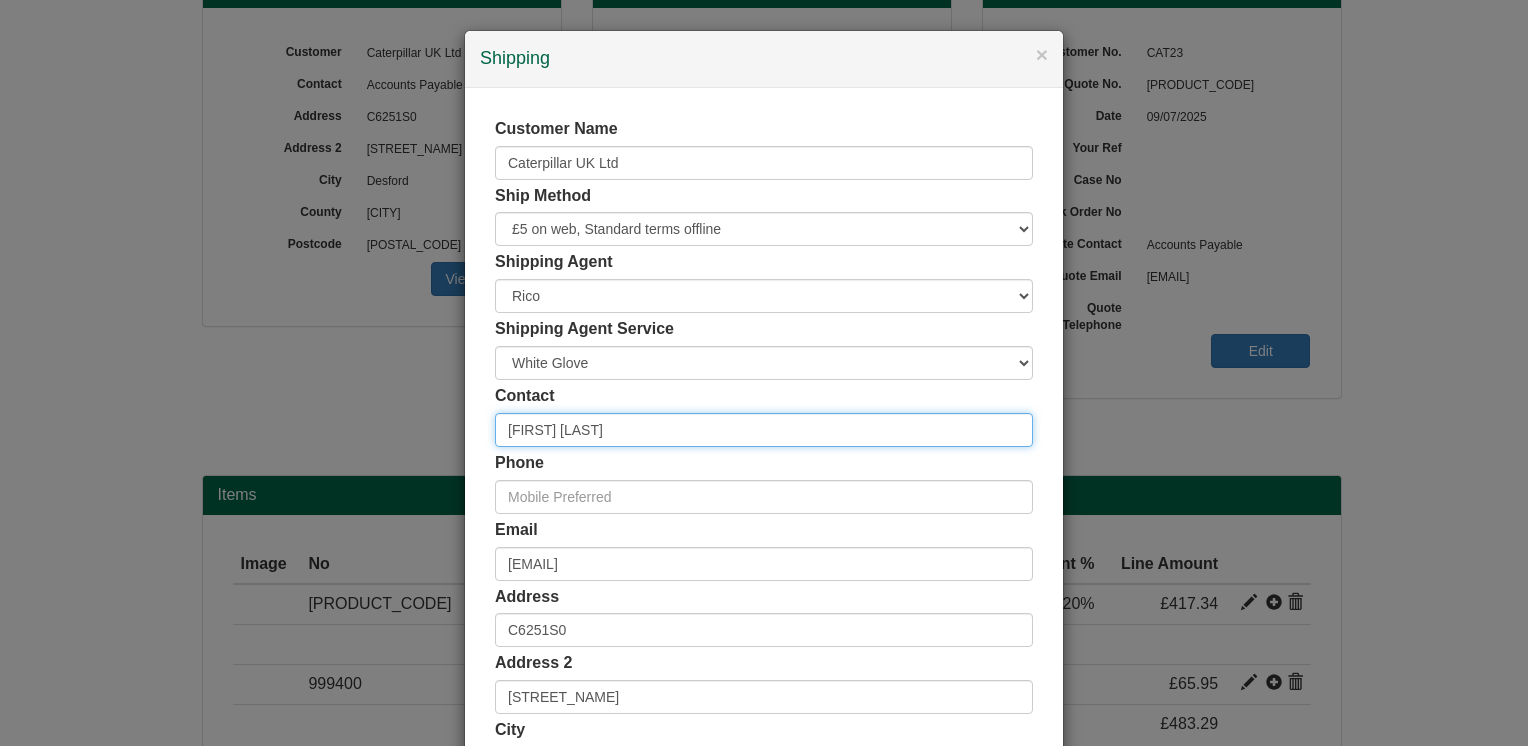 type on "[FIRST] [LAST]" 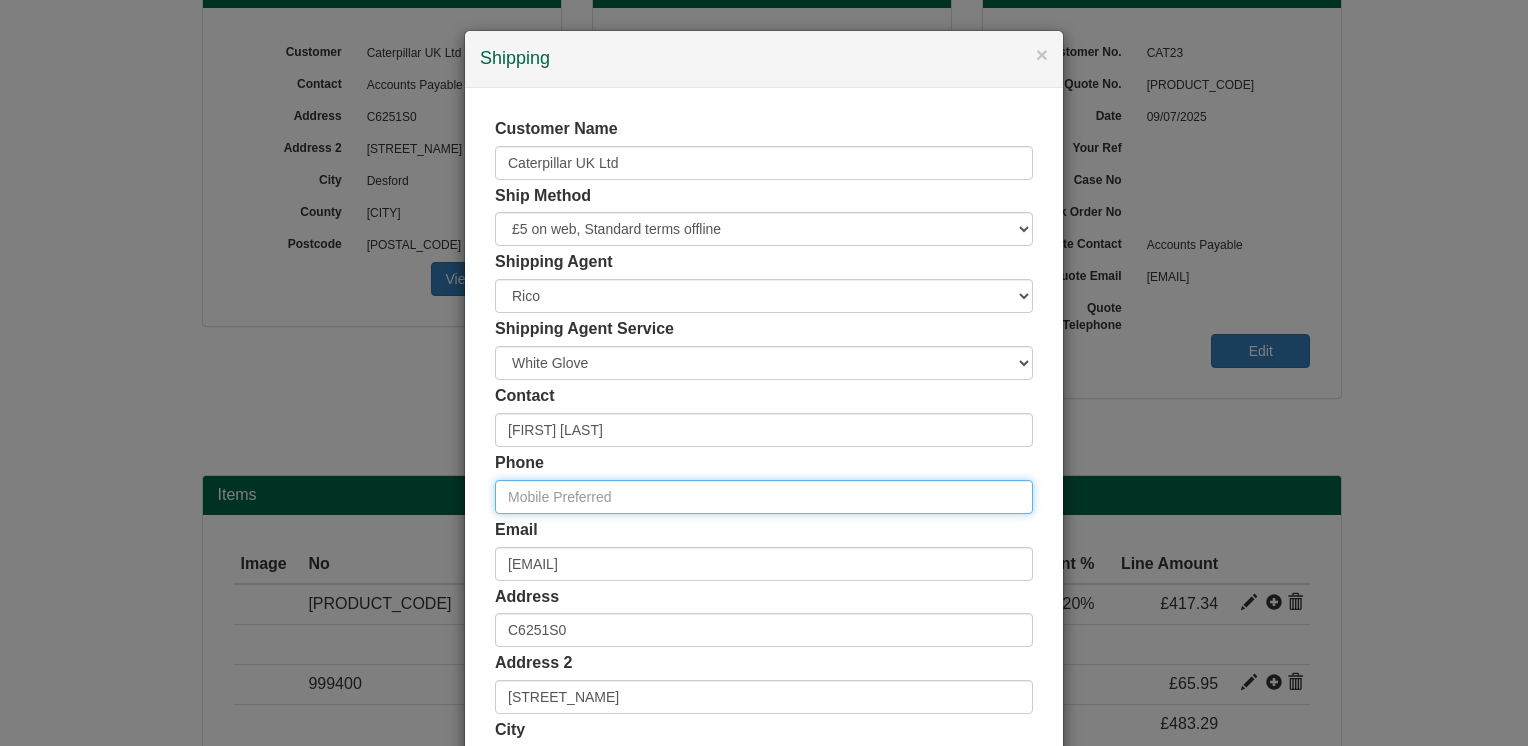 click at bounding box center (764, 497) 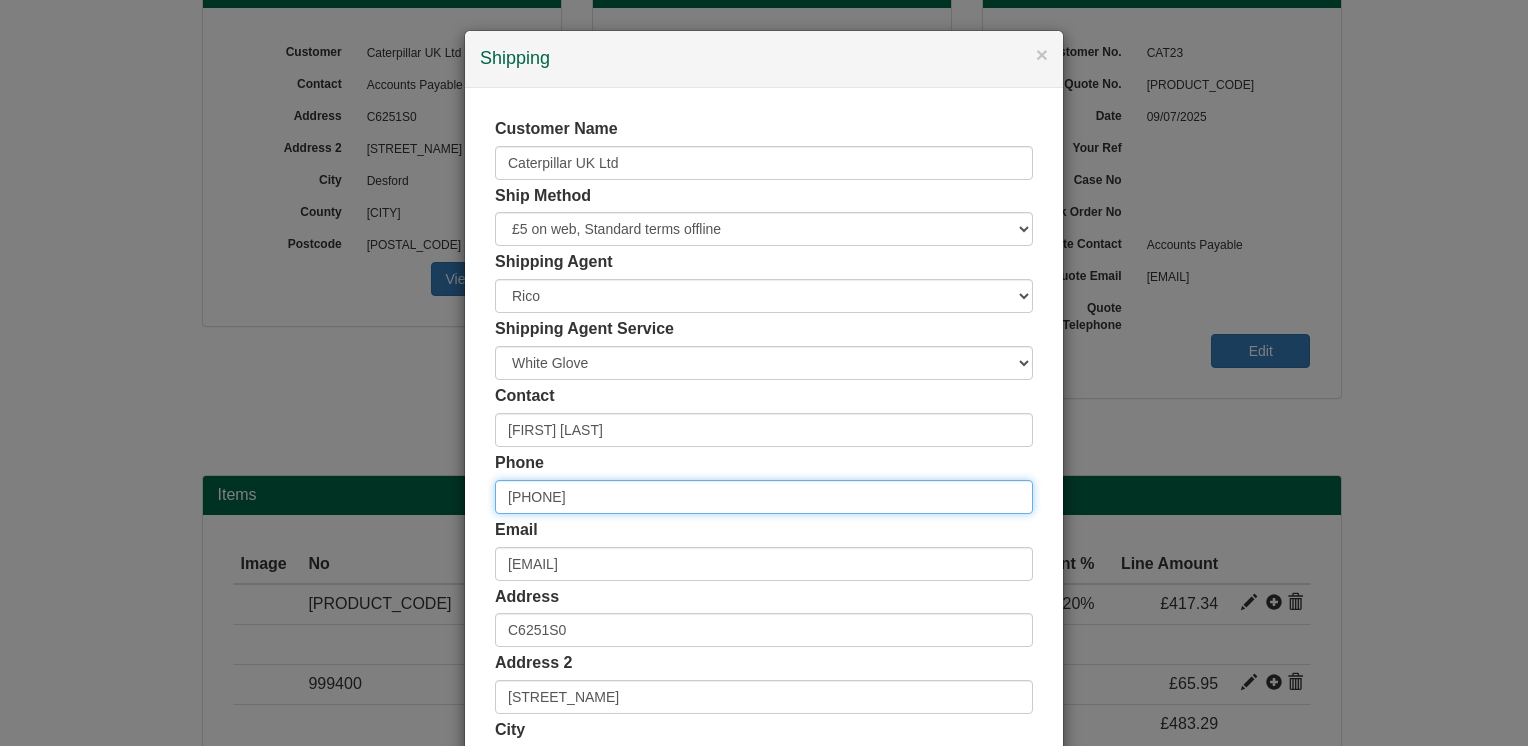 type on "[PHONE]" 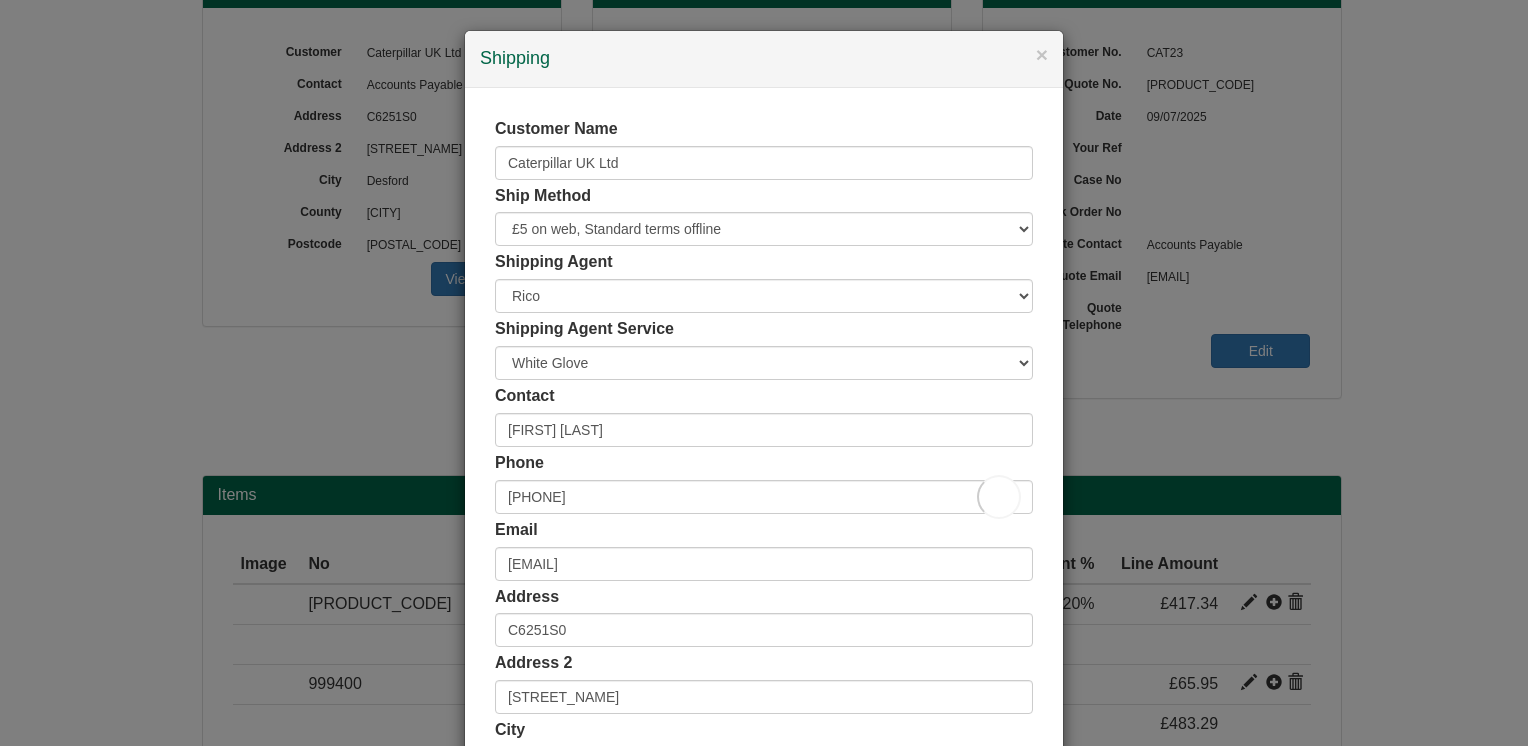 click on "Contact [FIRST] [LAST] Phone [PHONE]" at bounding box center [764, 550] 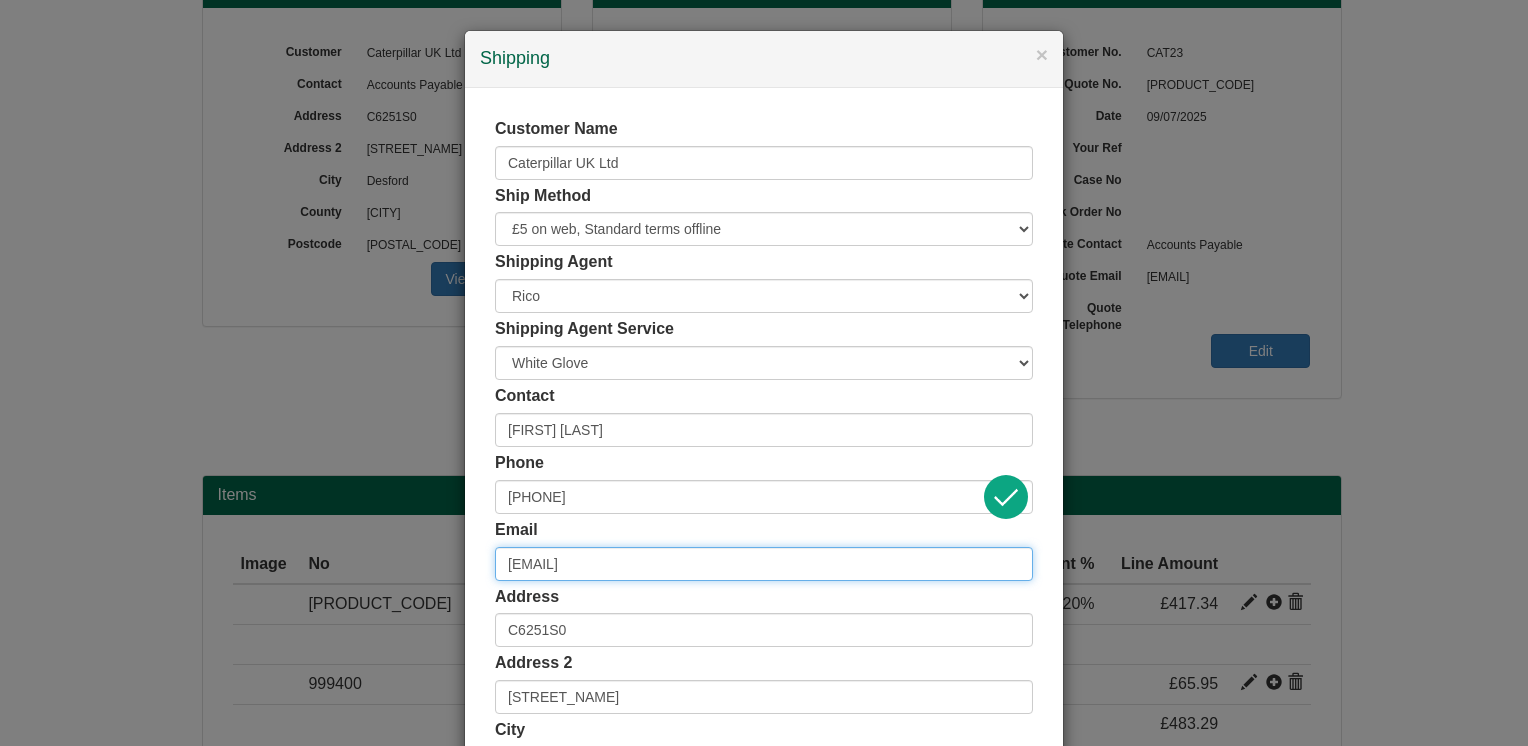 drag, startPoint x: 776, startPoint y: 562, endPoint x: 453, endPoint y: 571, distance: 323.12537 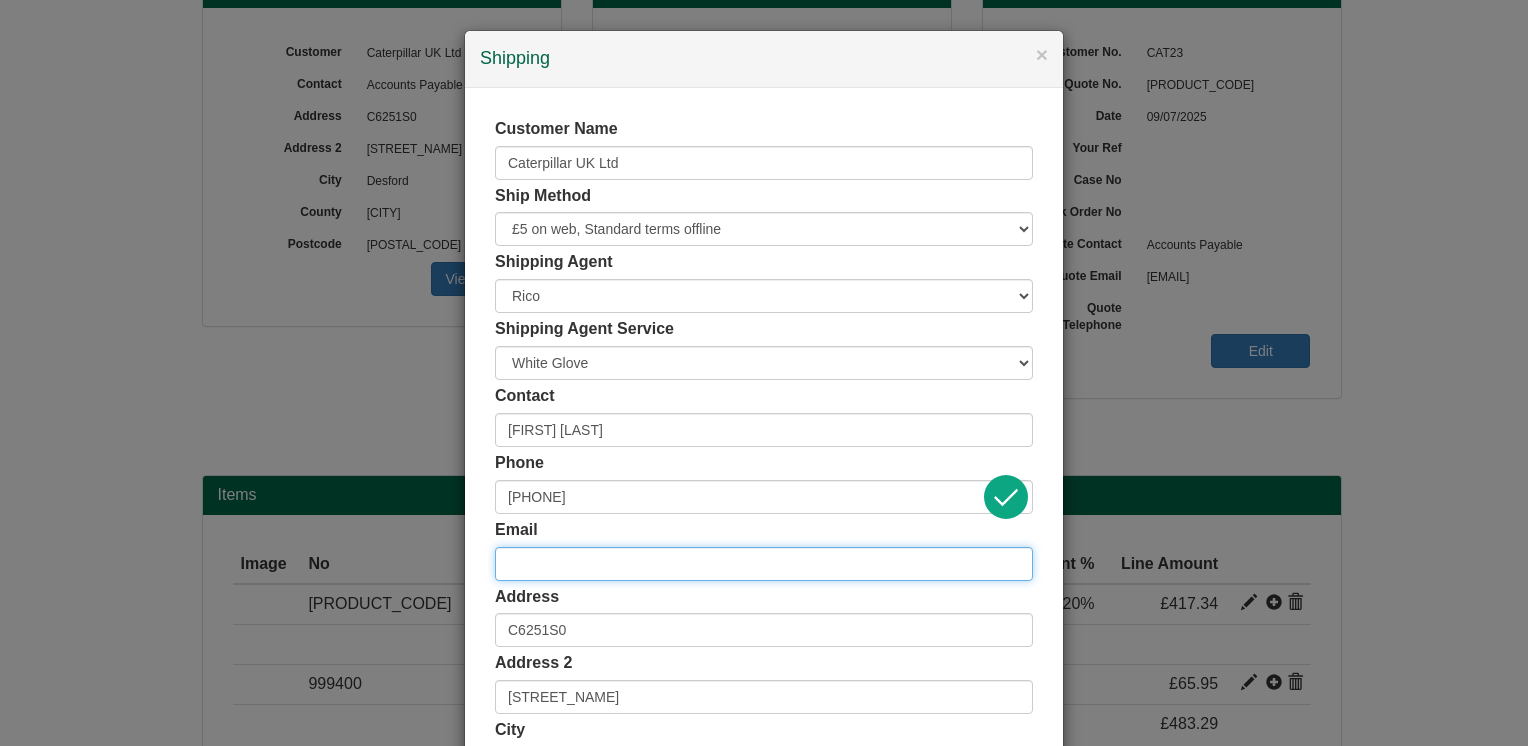 drag, startPoint x: 543, startPoint y: 557, endPoint x: 524, endPoint y: 558, distance: 19.026299 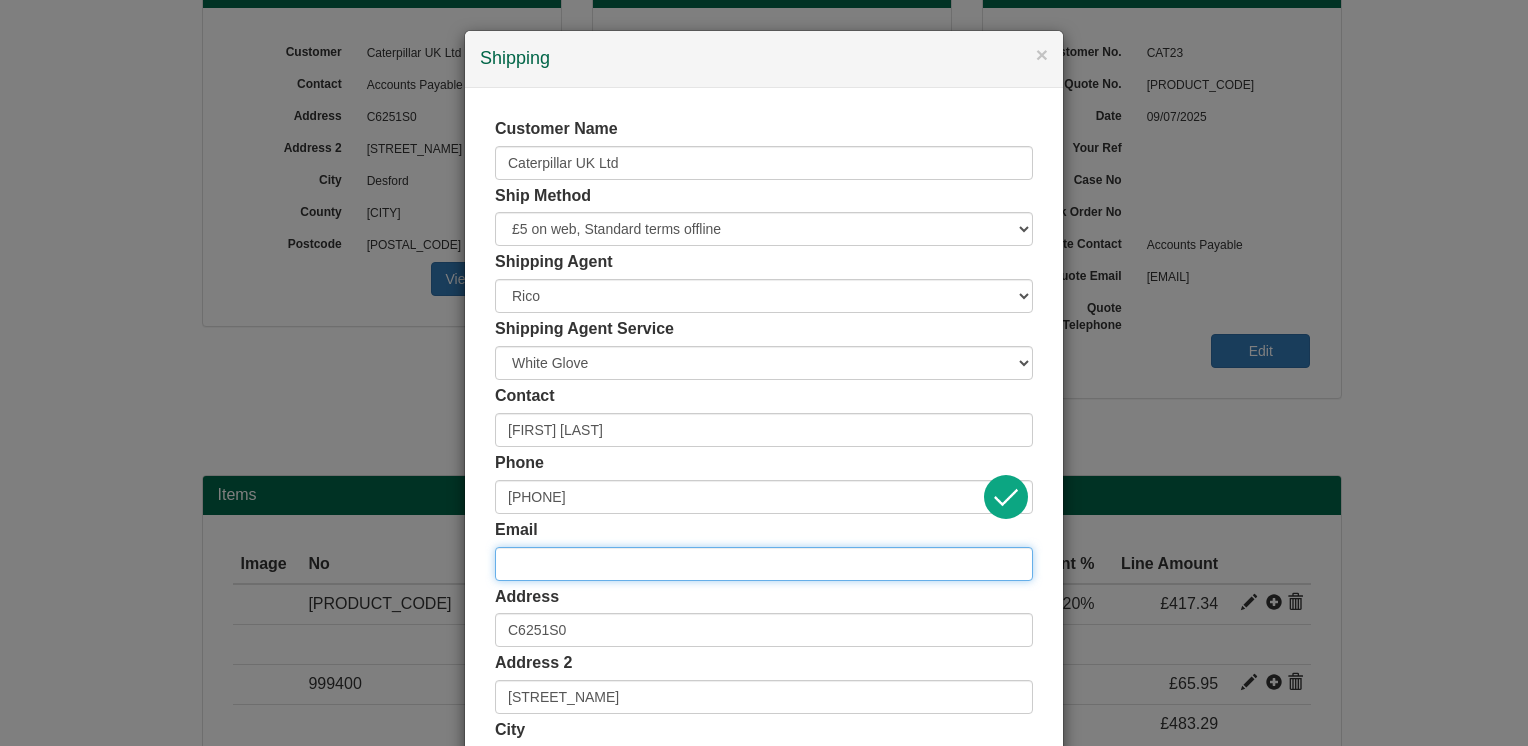 paste on "[EMAIL]" 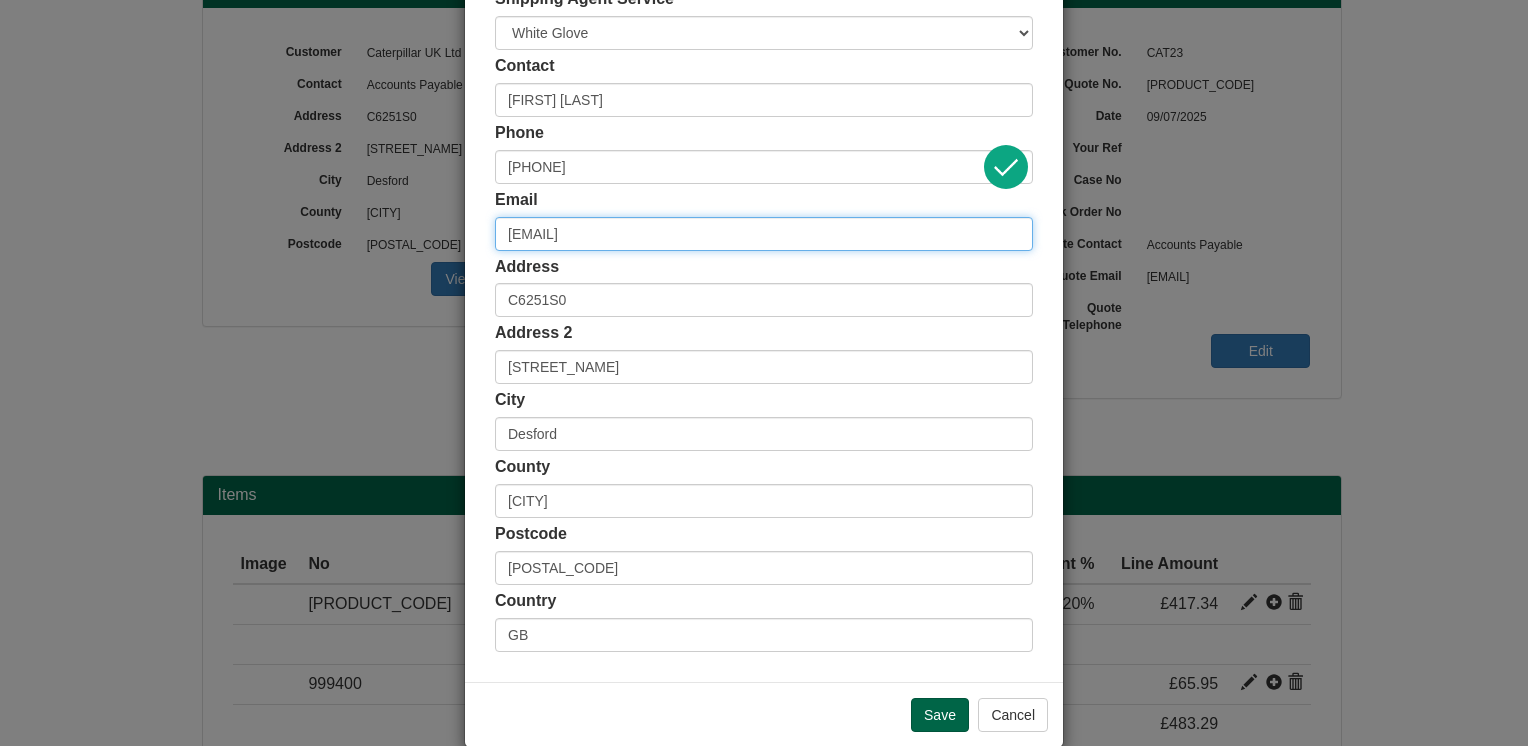 scroll, scrollTop: 360, scrollLeft: 0, axis: vertical 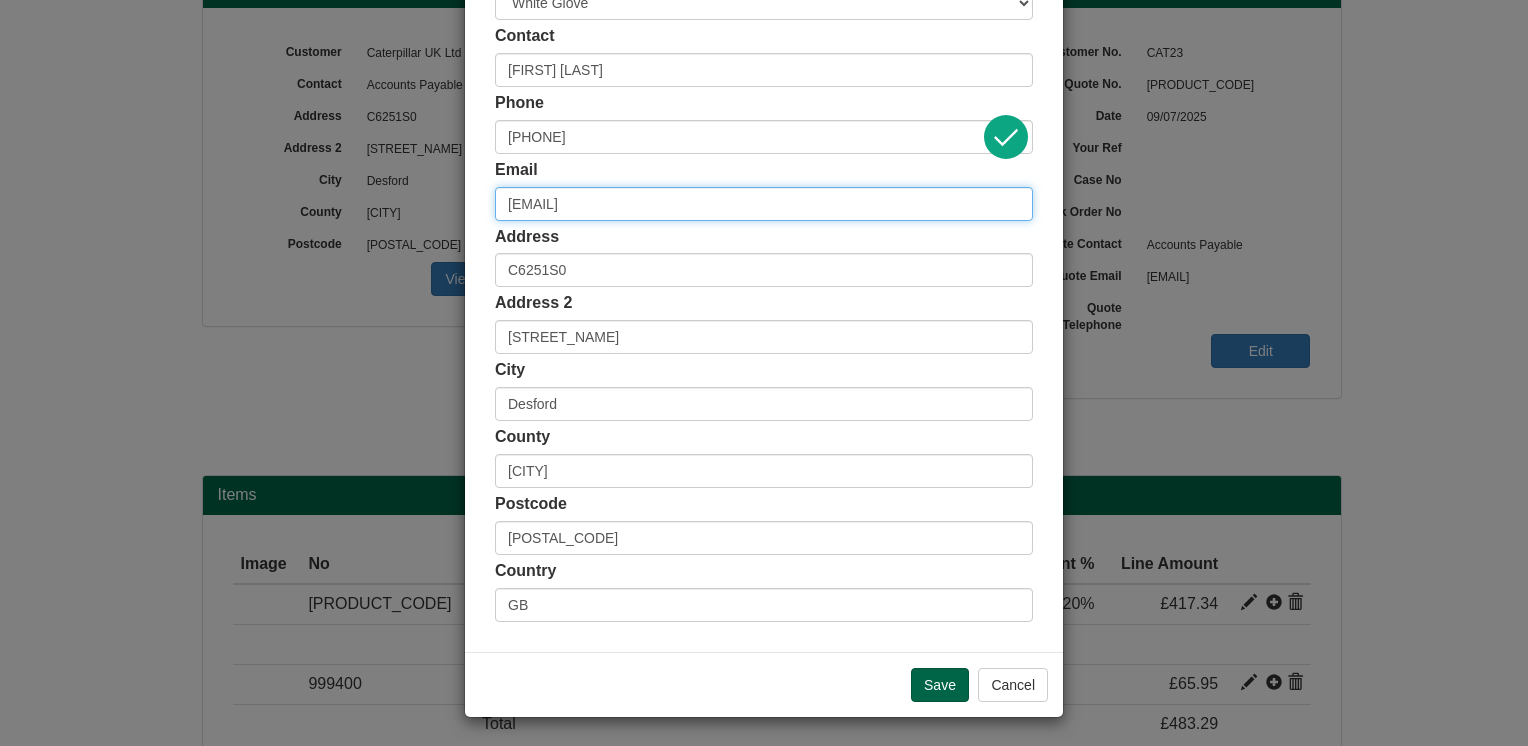 type on "[EMAIL]" 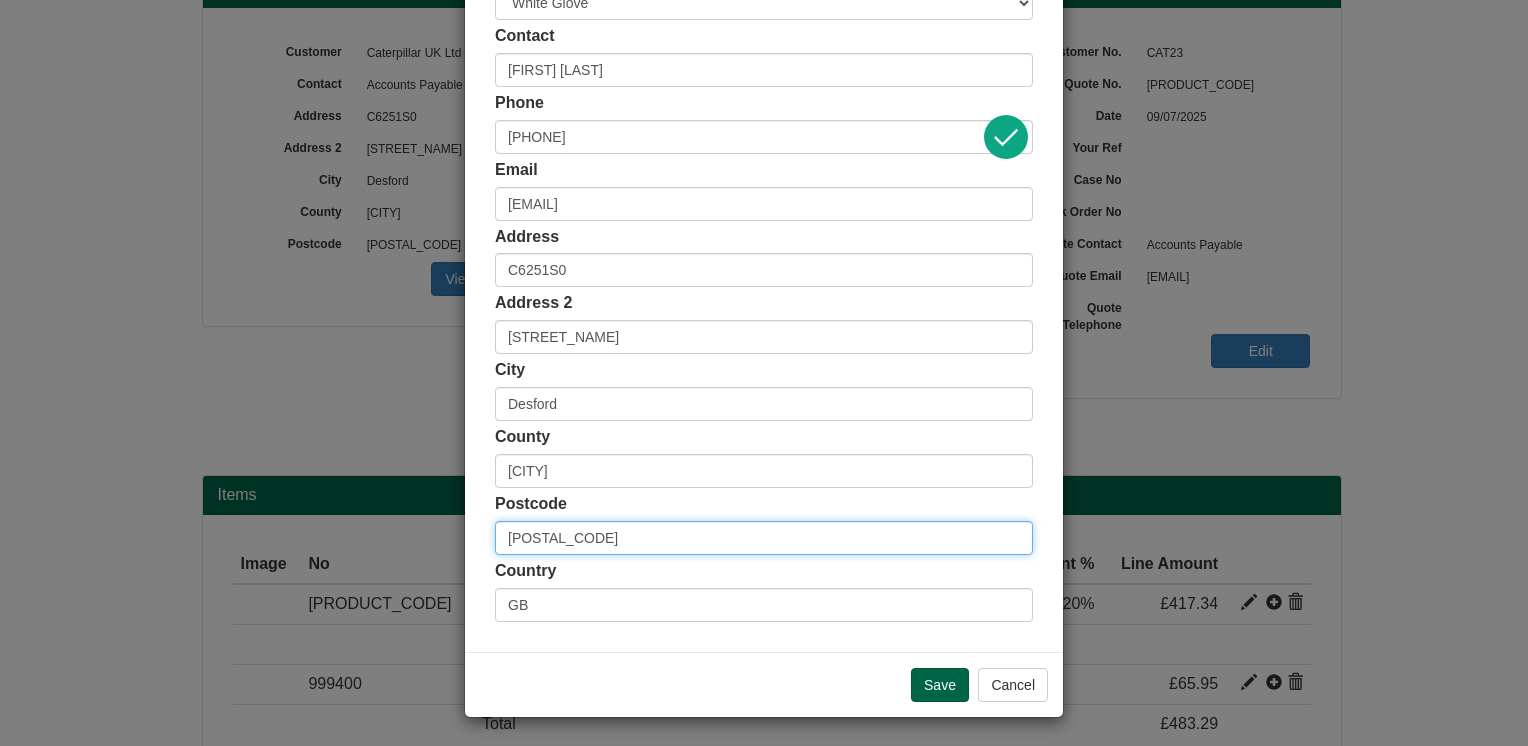 drag, startPoint x: 606, startPoint y: 533, endPoint x: 405, endPoint y: 546, distance: 201.41995 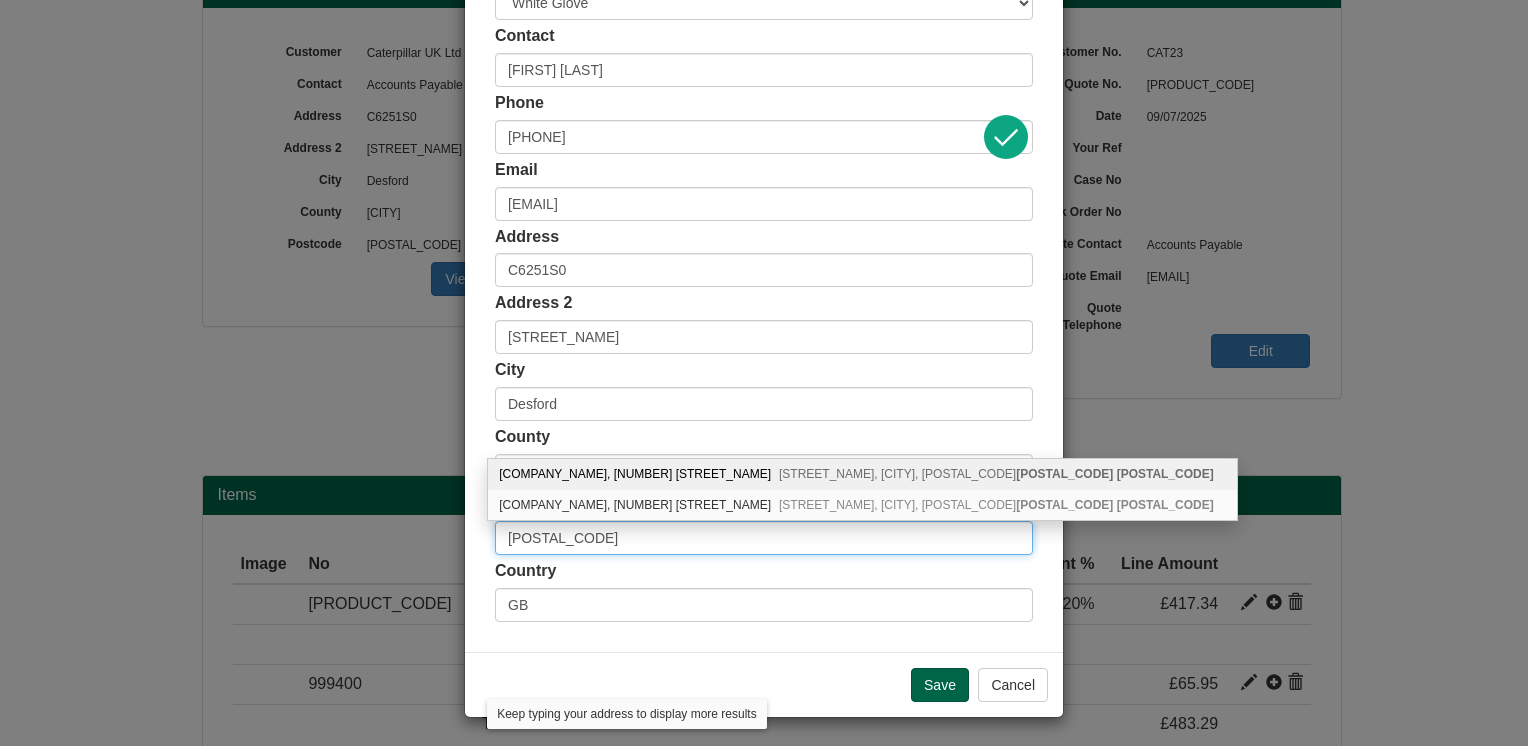 type on "[POSTAL_CODE]" 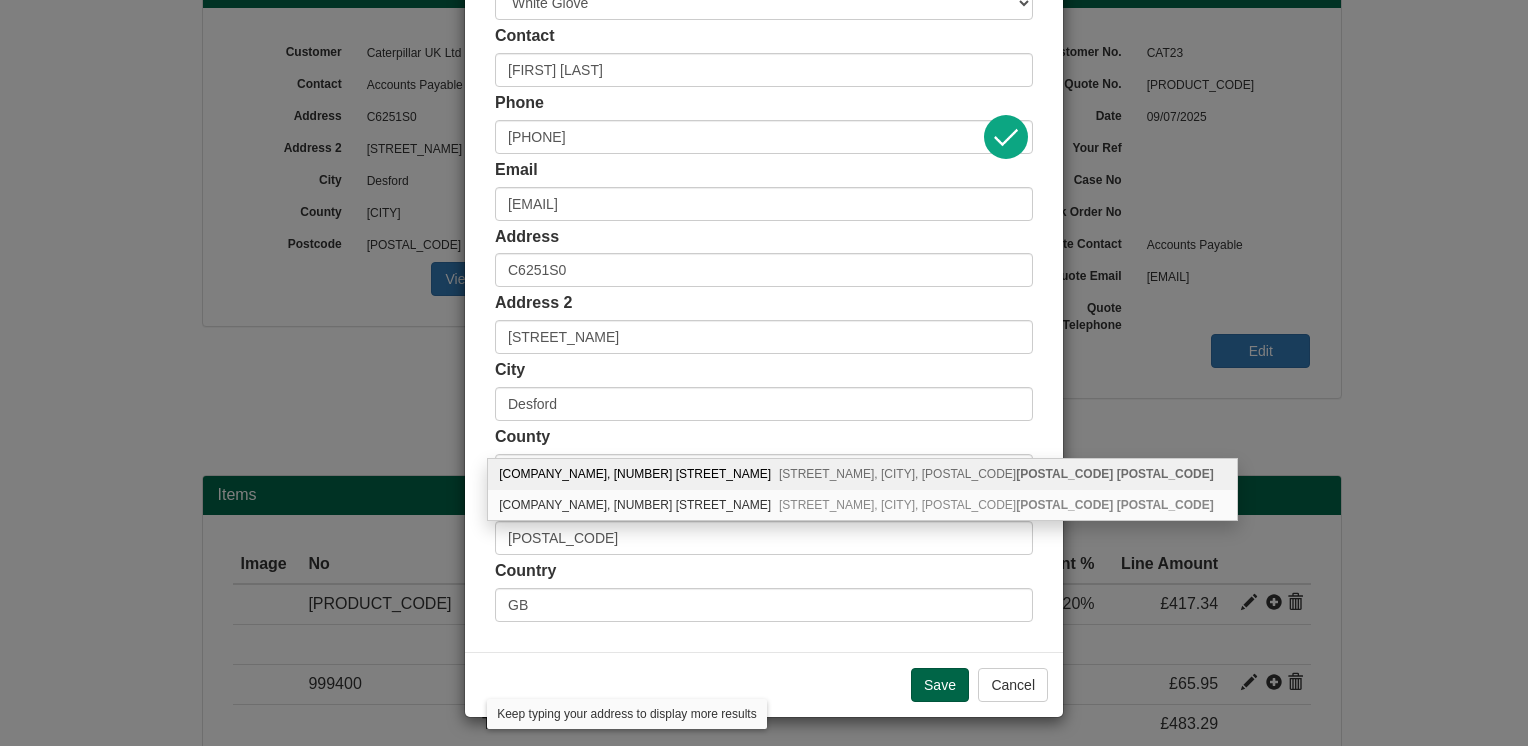 click on "[COMPANY_NAME], [NUMBER] [STREET_NAME] [STREET_NAME], [CITY], [POSTAL_CODE]" at bounding box center [862, 474] 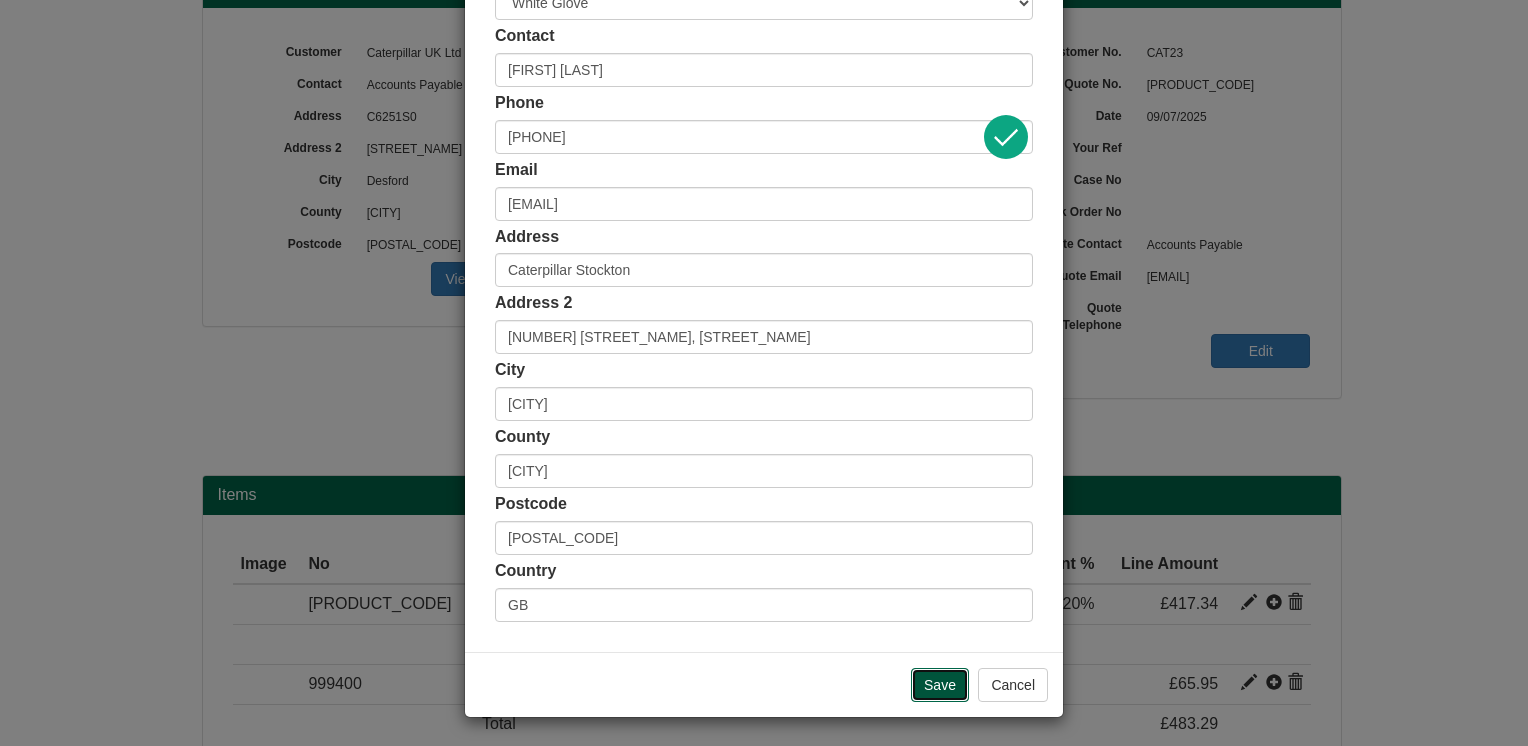 click on "Save" at bounding box center [940, 685] 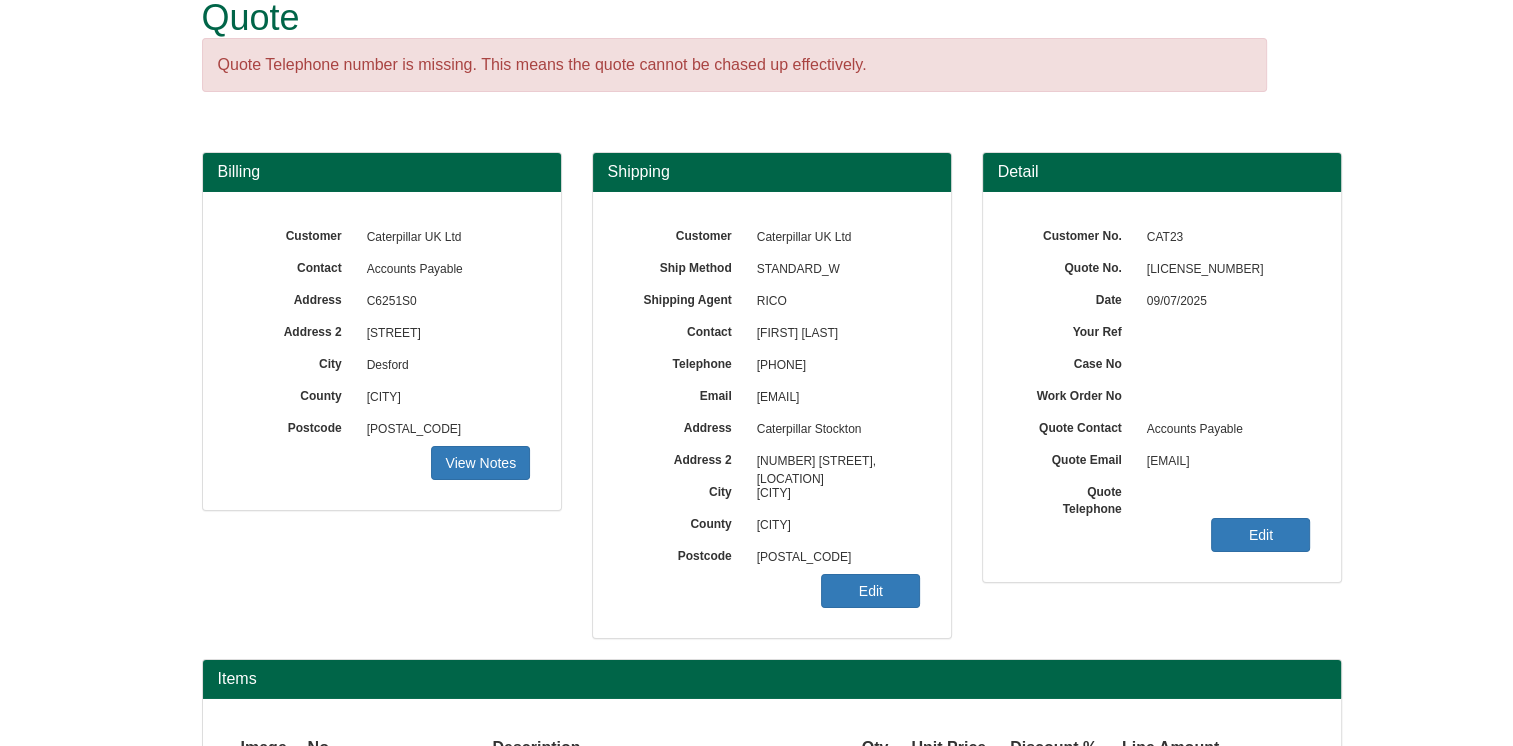 scroll, scrollTop: 341, scrollLeft: 0, axis: vertical 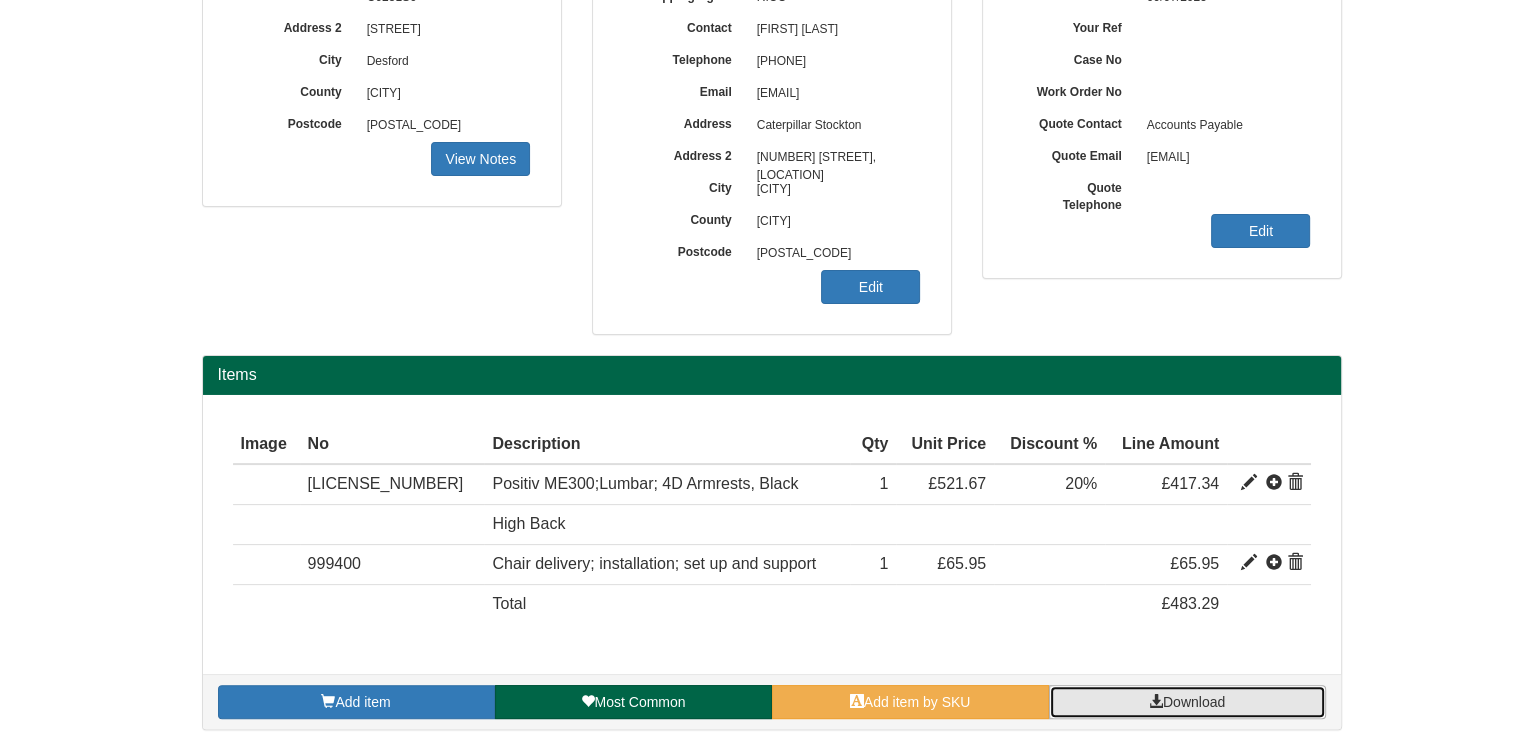 click on "Download" at bounding box center [1194, 702] 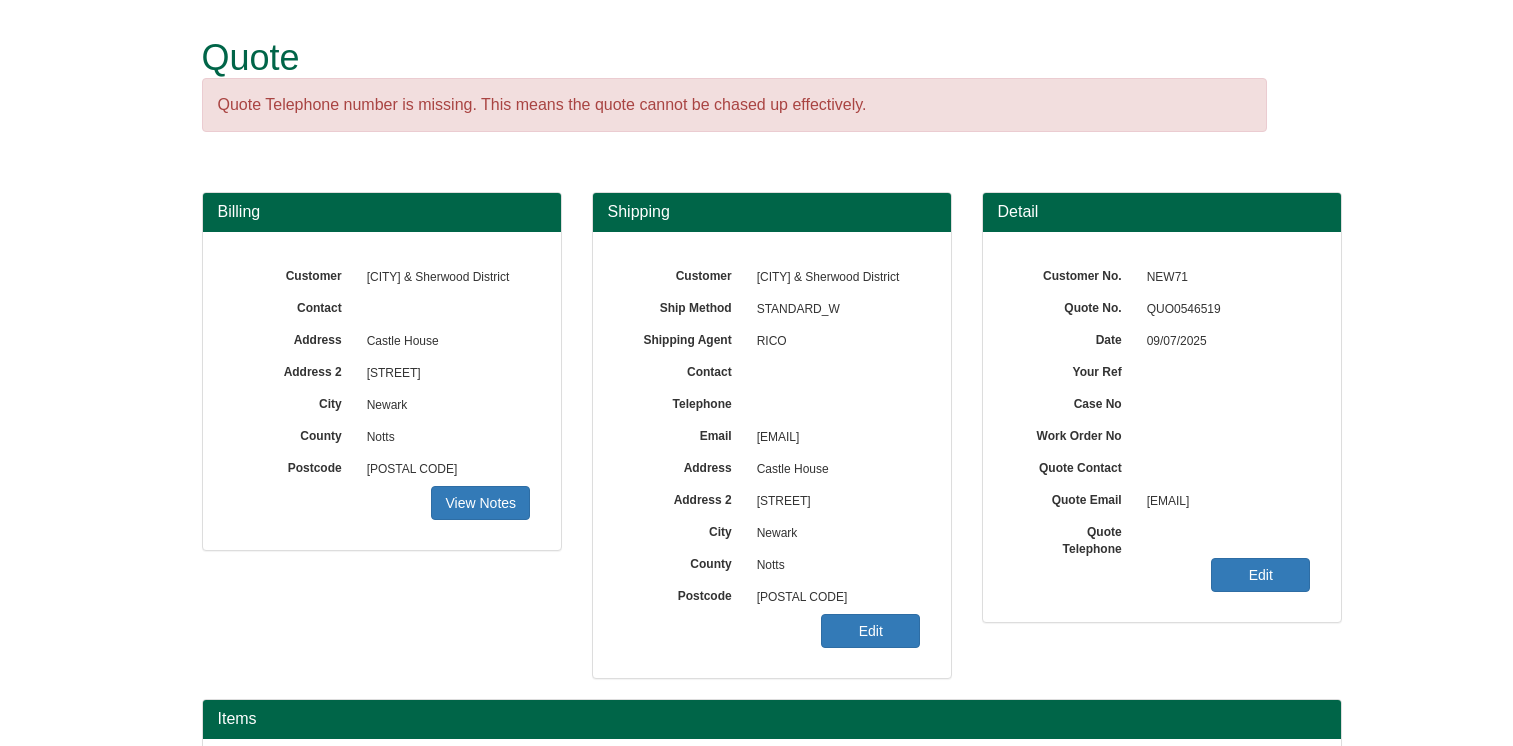 scroll, scrollTop: 0, scrollLeft: 0, axis: both 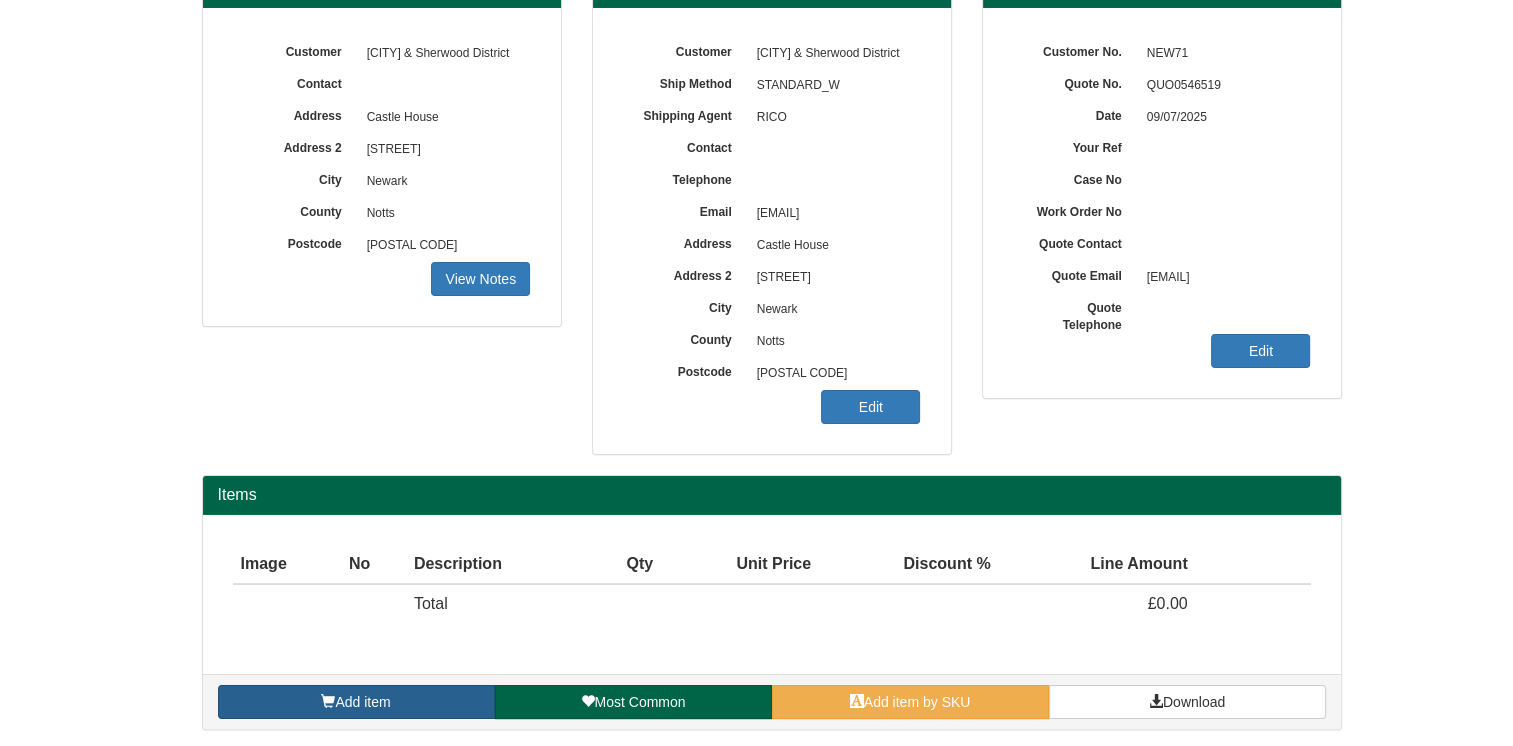 click on "Add item" at bounding box center (356, 702) 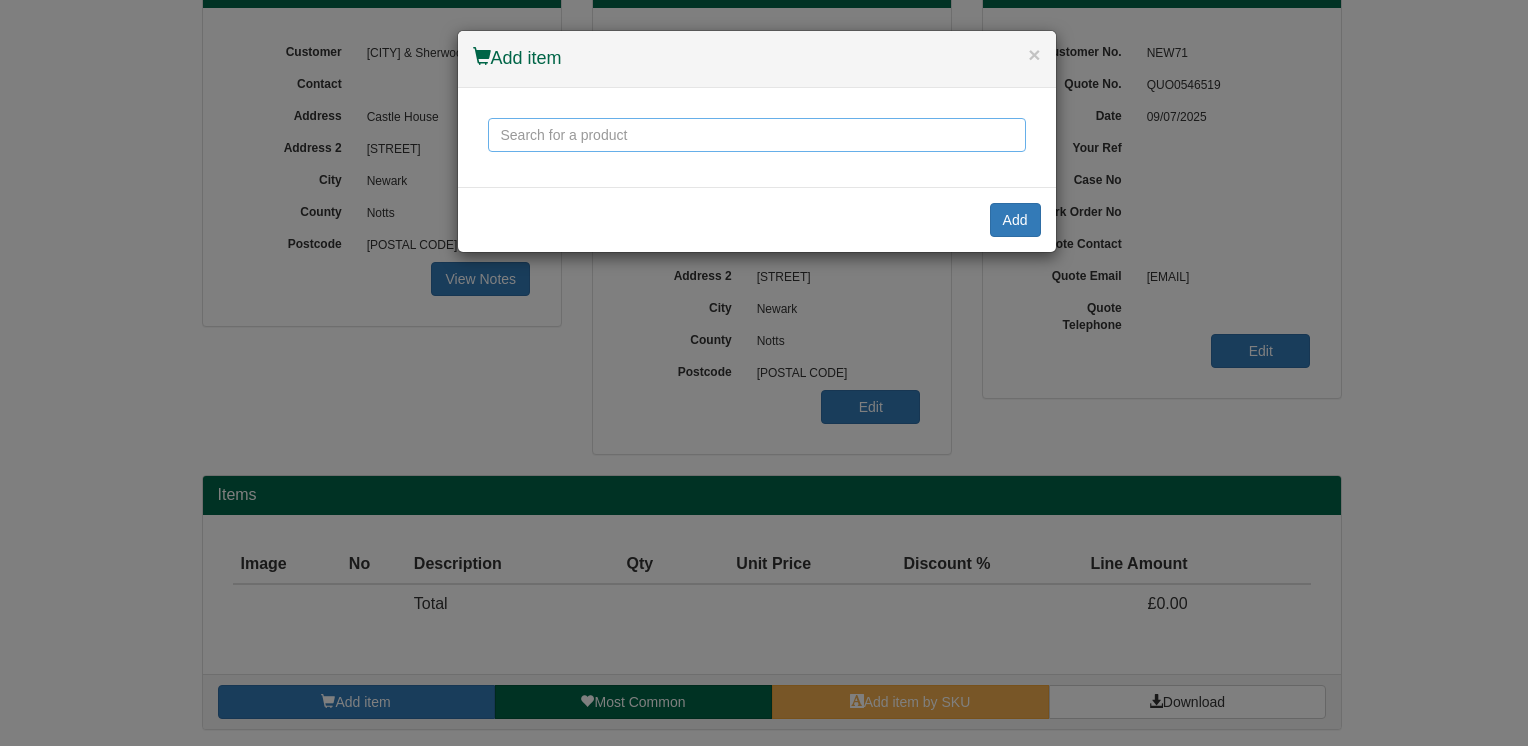 click at bounding box center [757, 135] 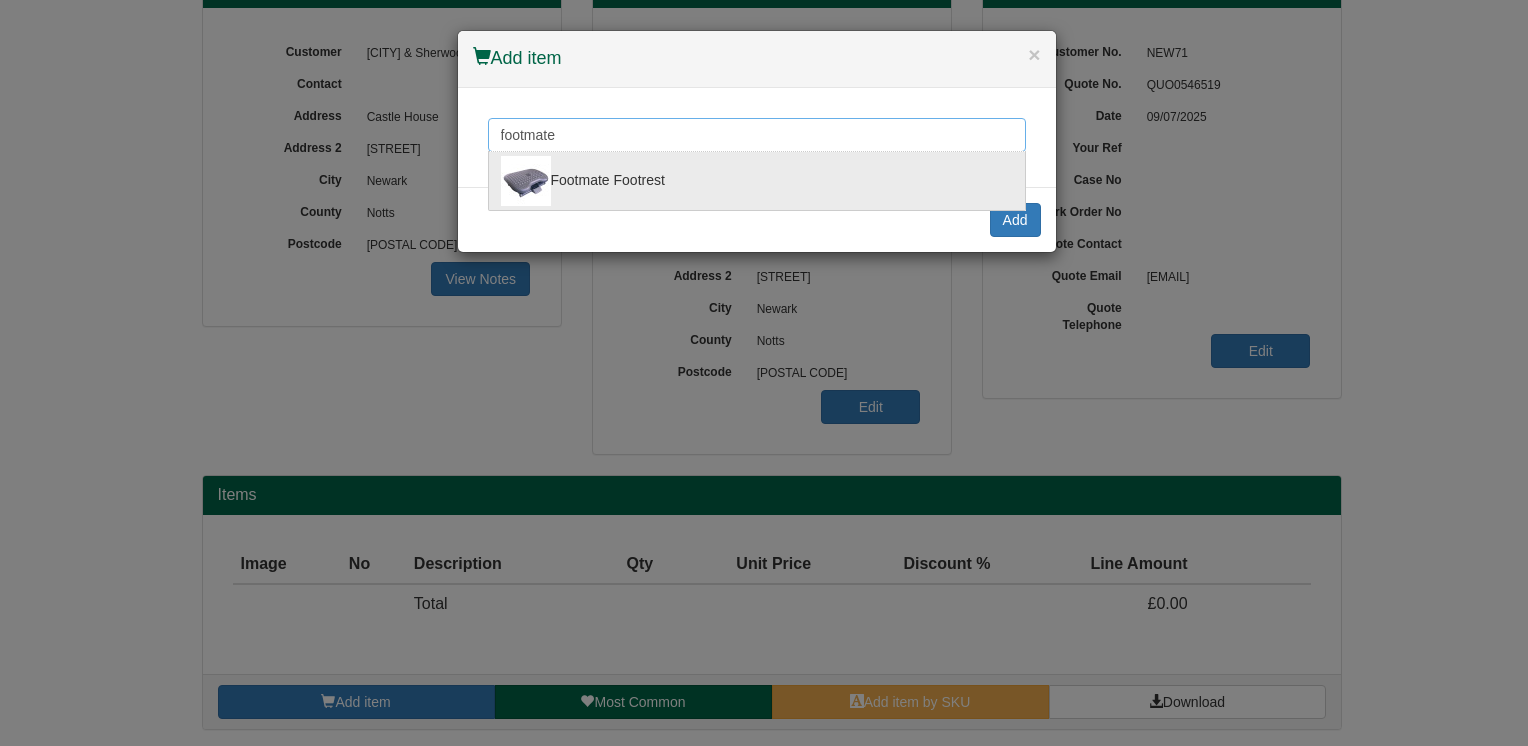 type on "footmate" 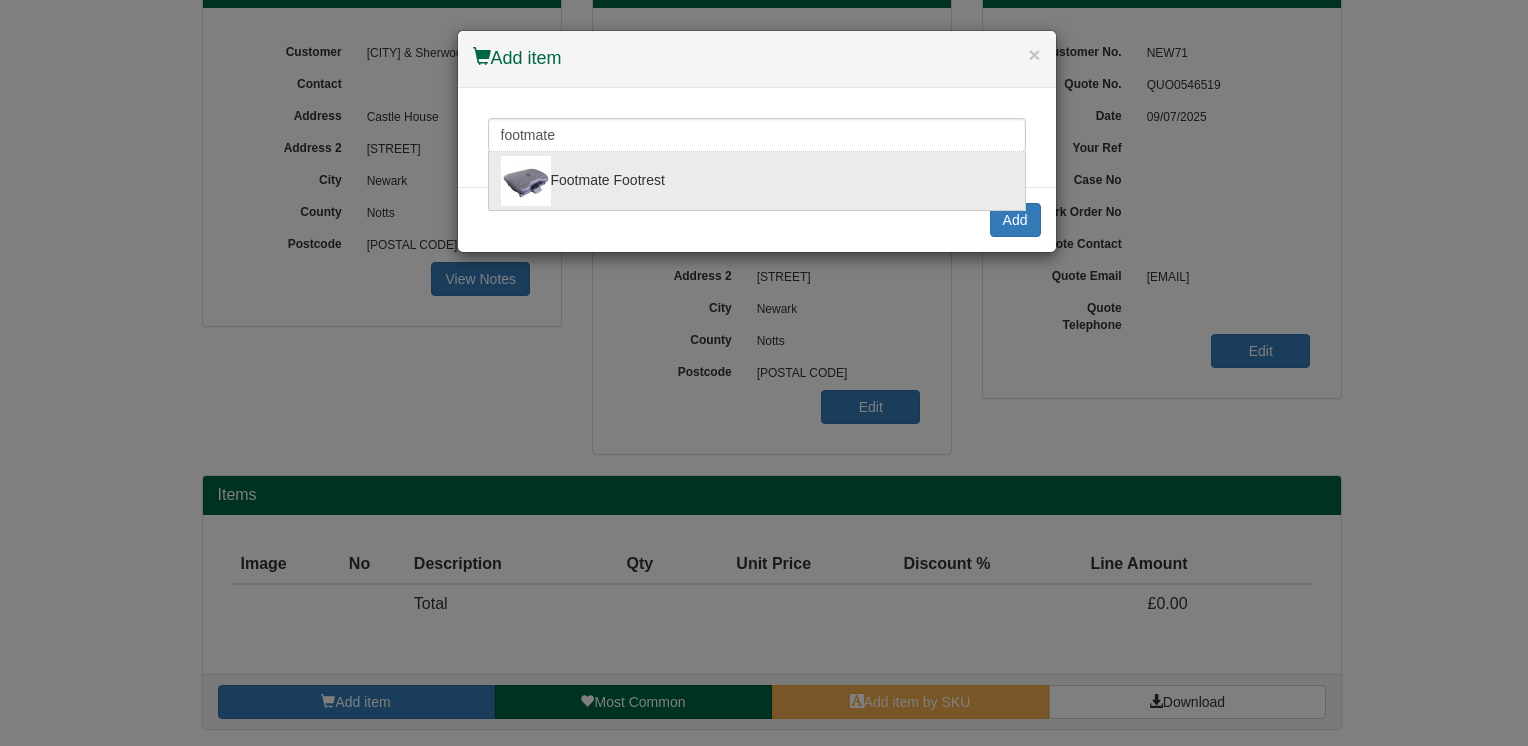 click on "Footmate Footrest" at bounding box center (757, 181) 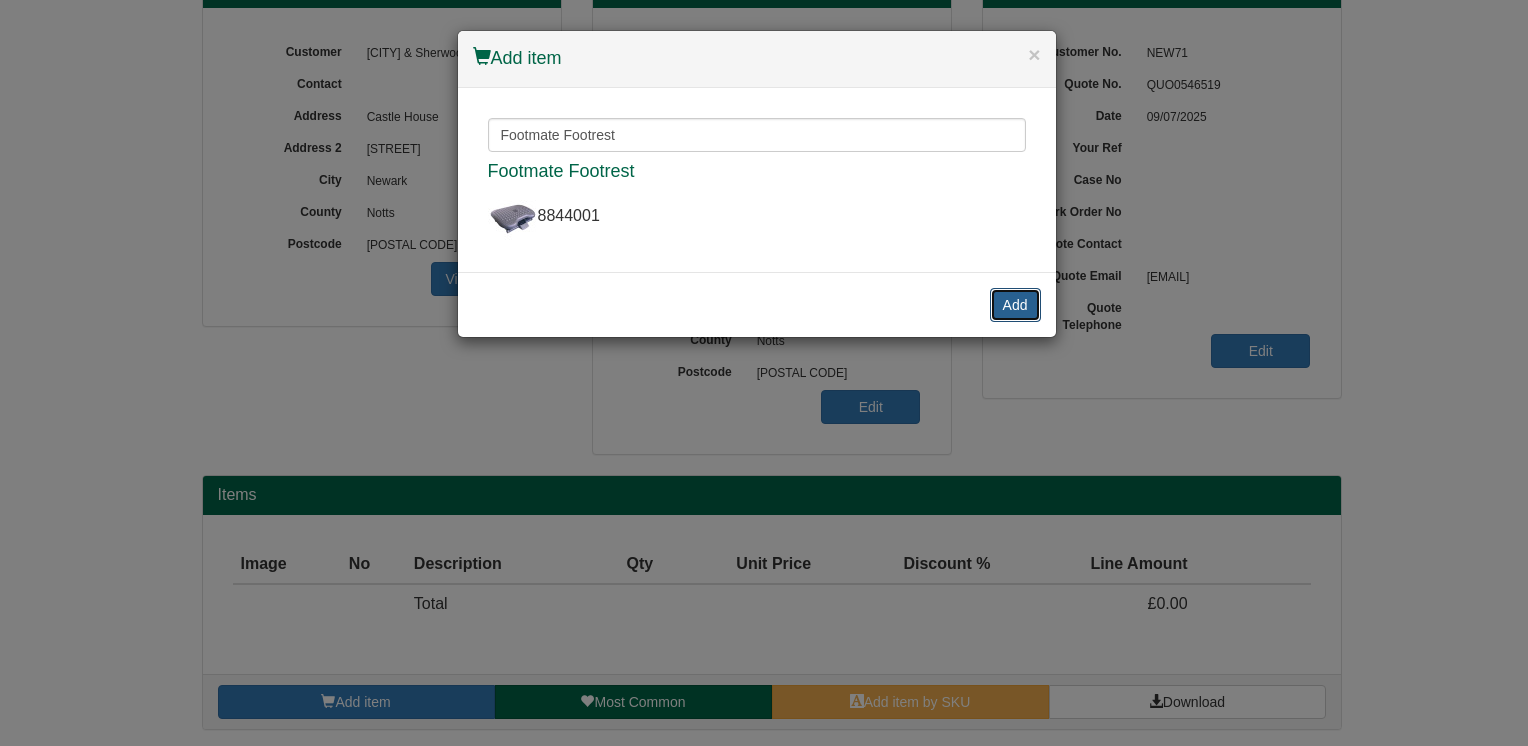 click on "Add" at bounding box center [1015, 305] 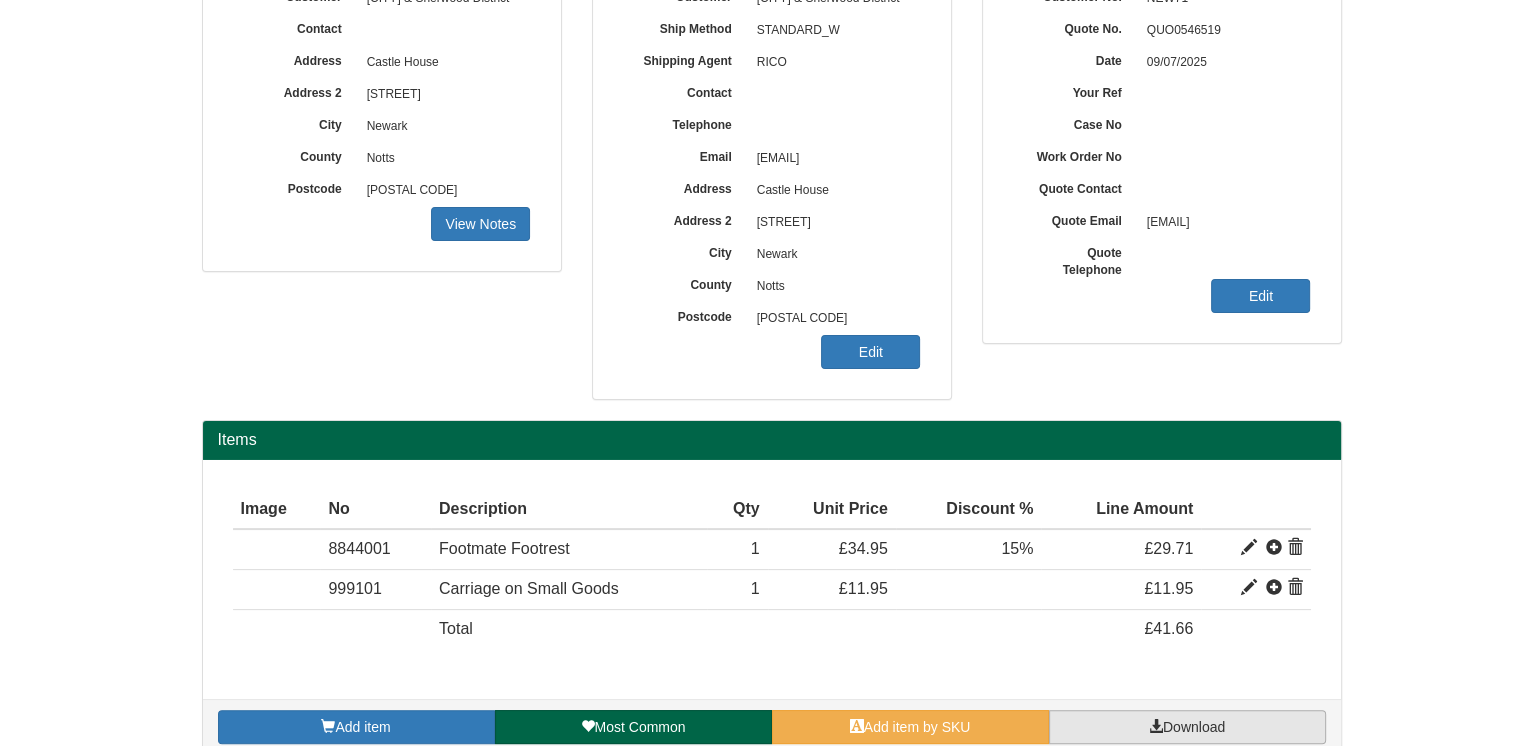scroll, scrollTop: 304, scrollLeft: 0, axis: vertical 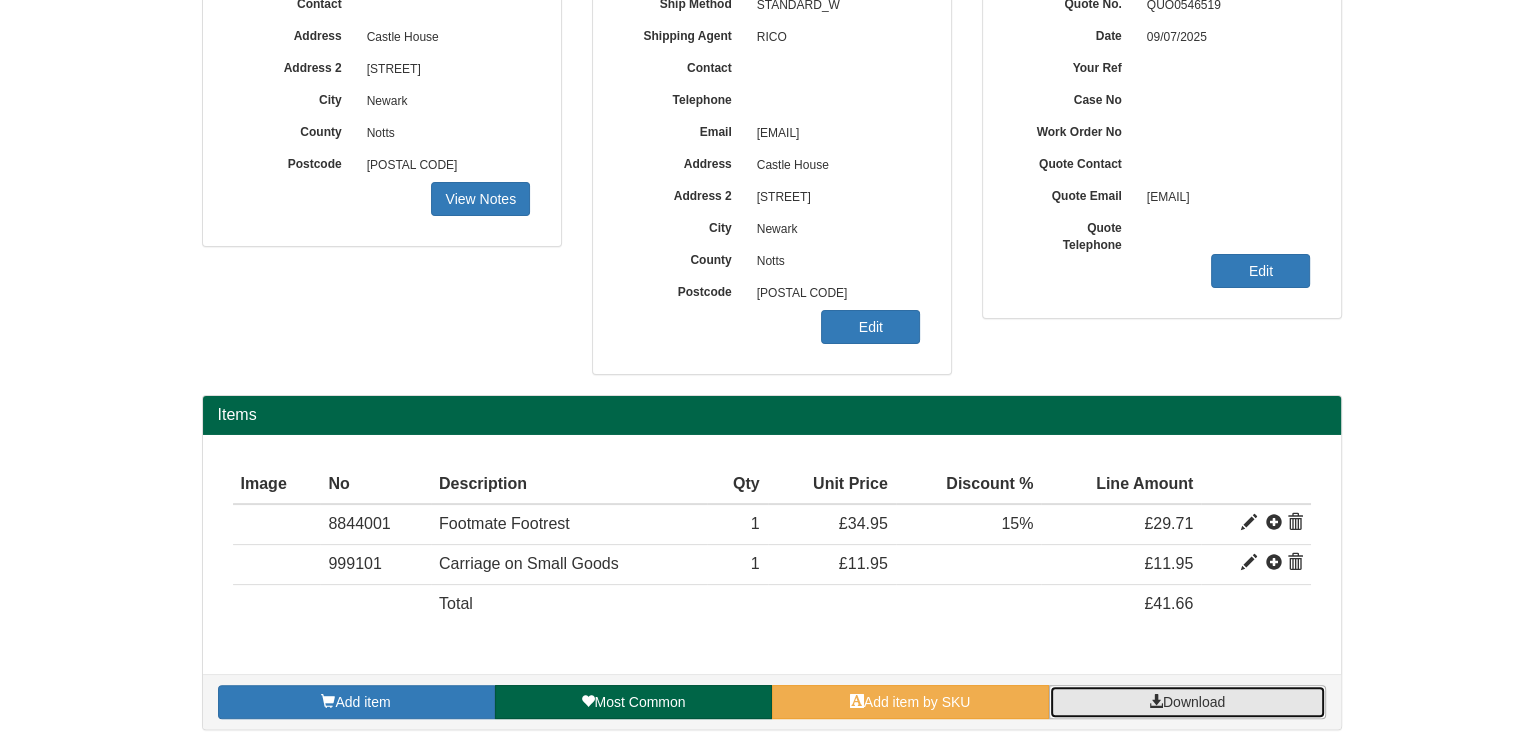click on "Download" at bounding box center (1194, 702) 